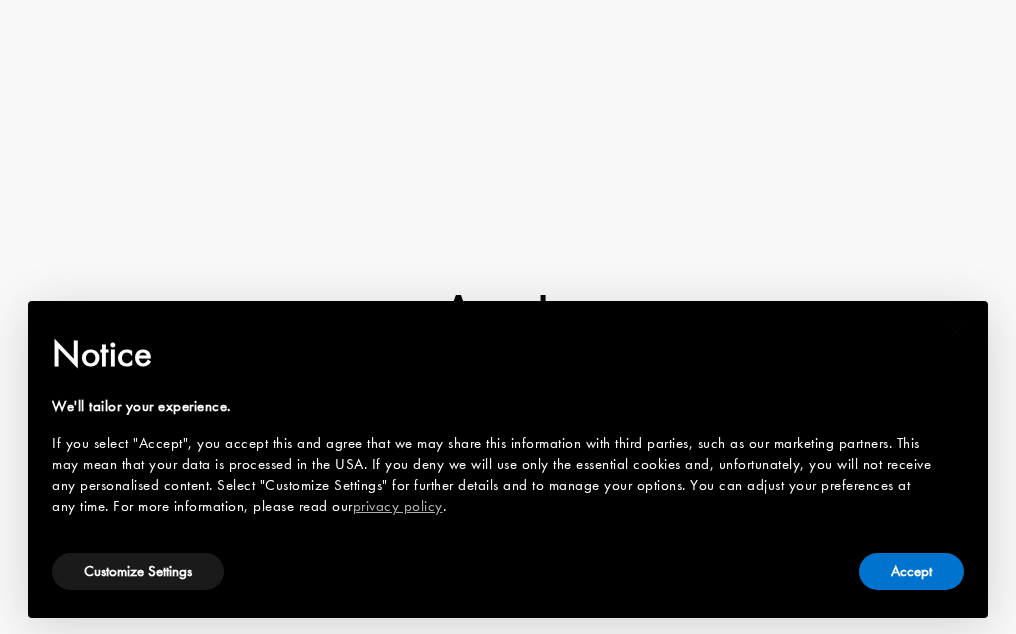 scroll, scrollTop: 0, scrollLeft: 0, axis: both 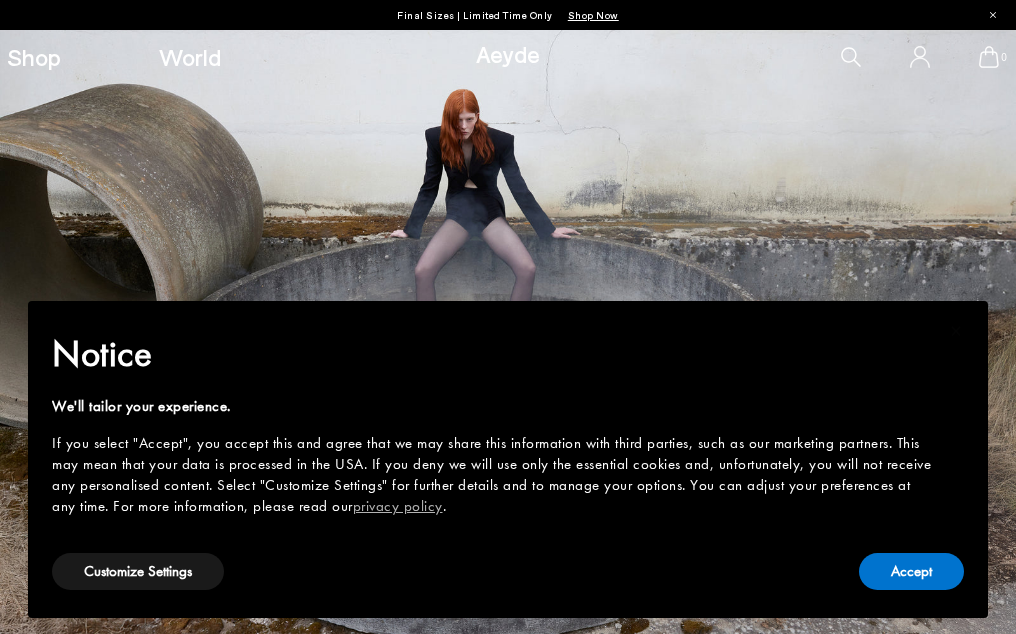 type 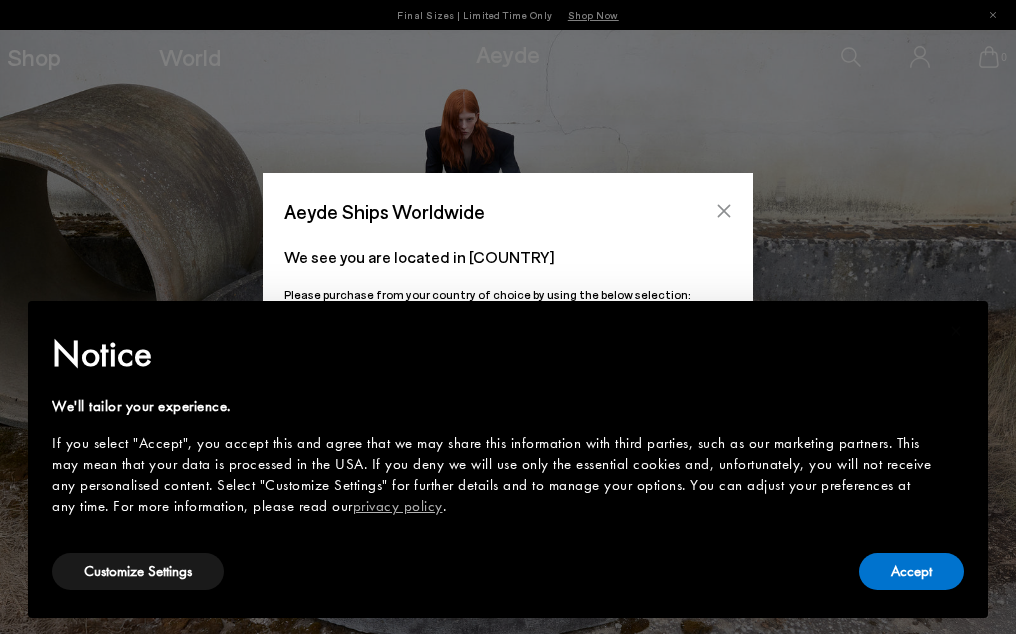 click 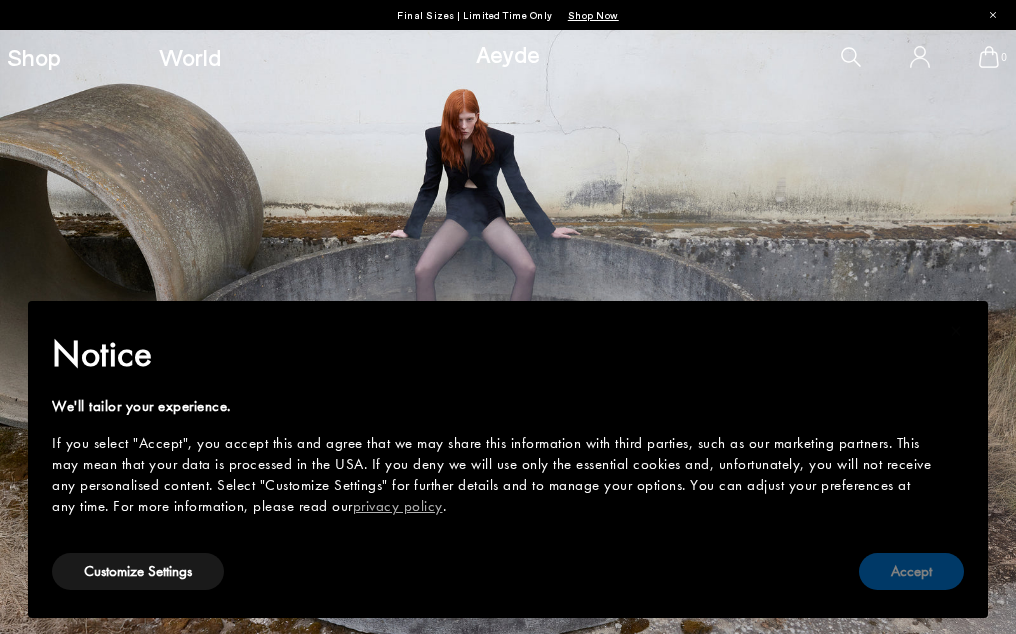 click on "Accept" at bounding box center (911, 571) 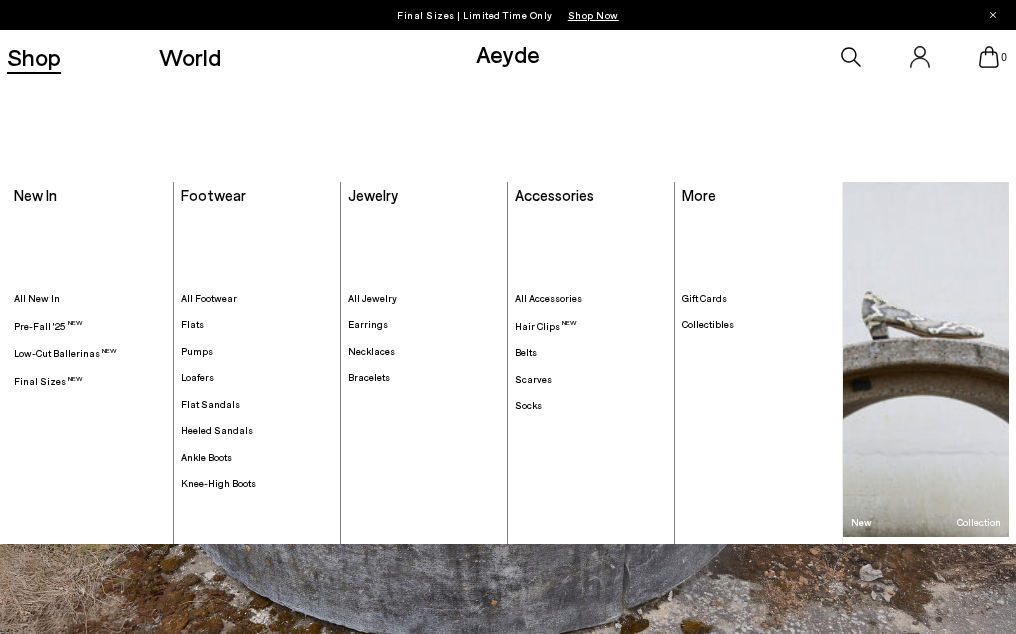 click on "Shop" at bounding box center (34, 57) 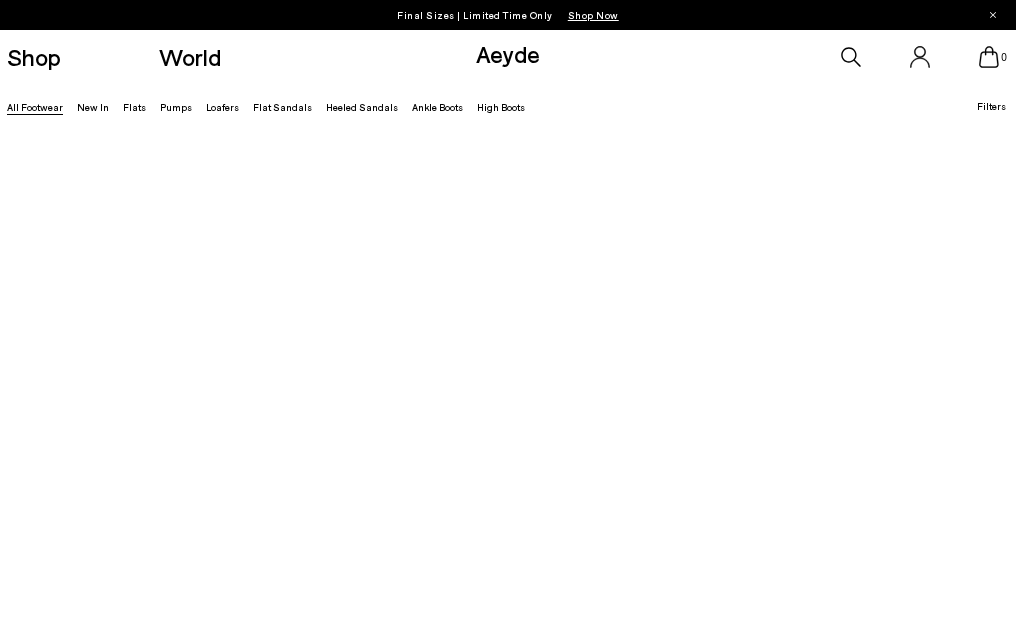 scroll, scrollTop: 0, scrollLeft: 0, axis: both 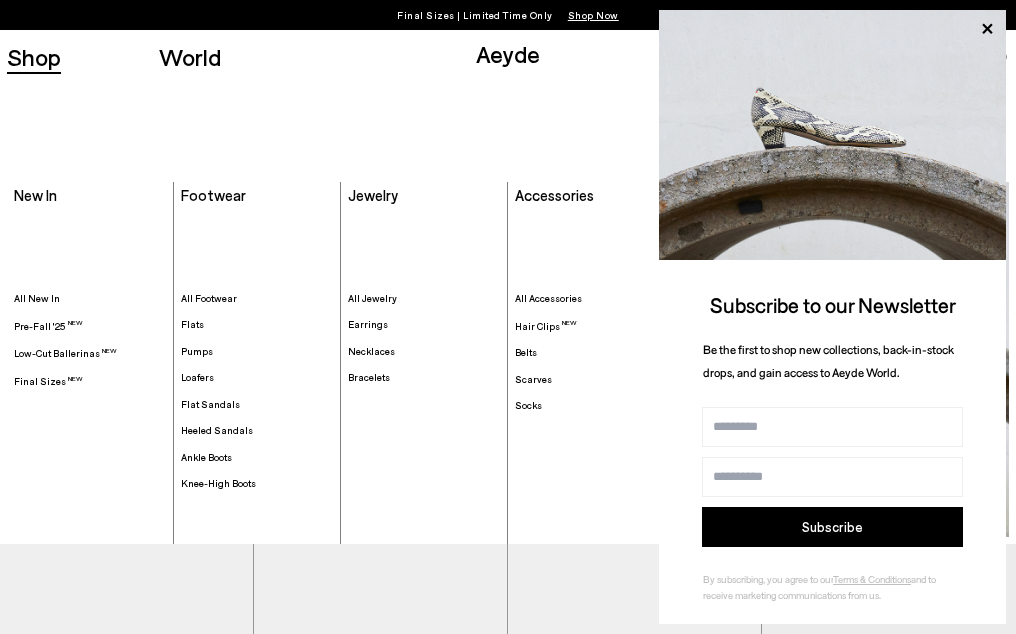 click on "Footwear
Footwear
.
All Footwear
Flats Pumps" at bounding box center [257, 363] 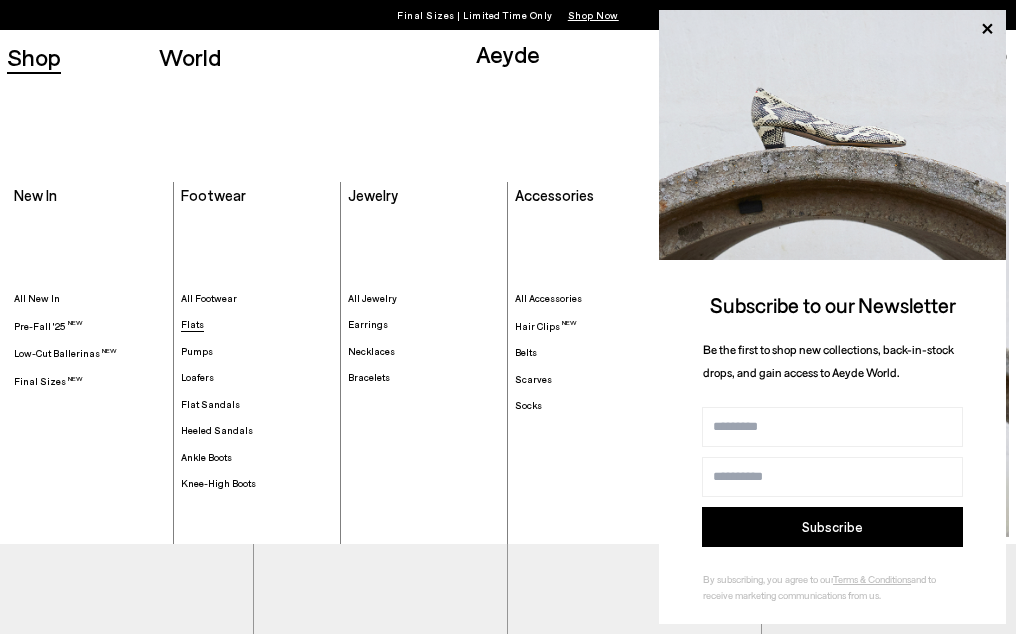 click on "Flats" at bounding box center [192, 324] 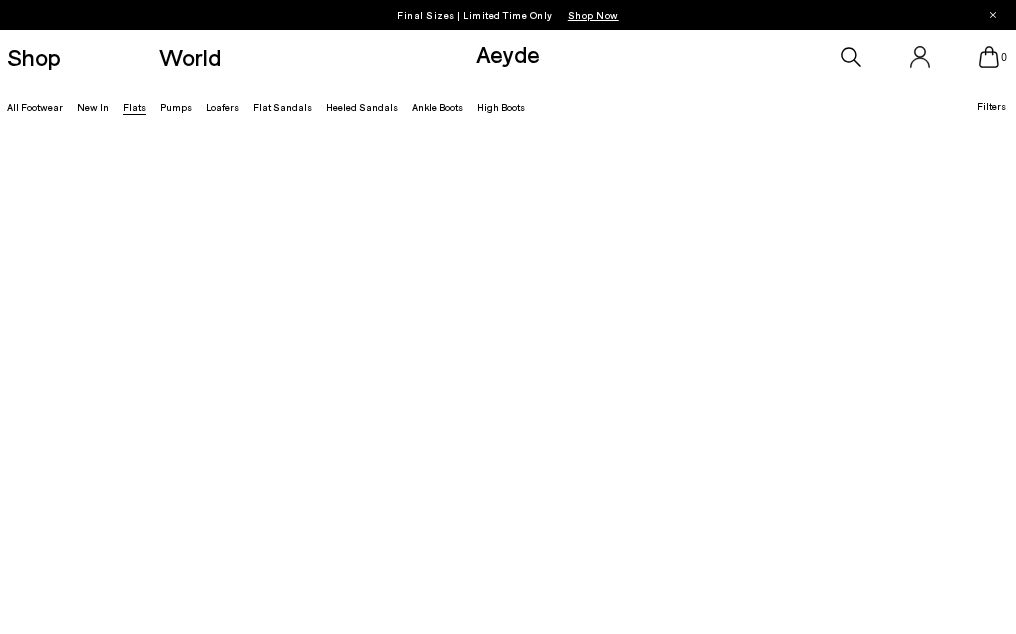 scroll, scrollTop: 0, scrollLeft: 0, axis: both 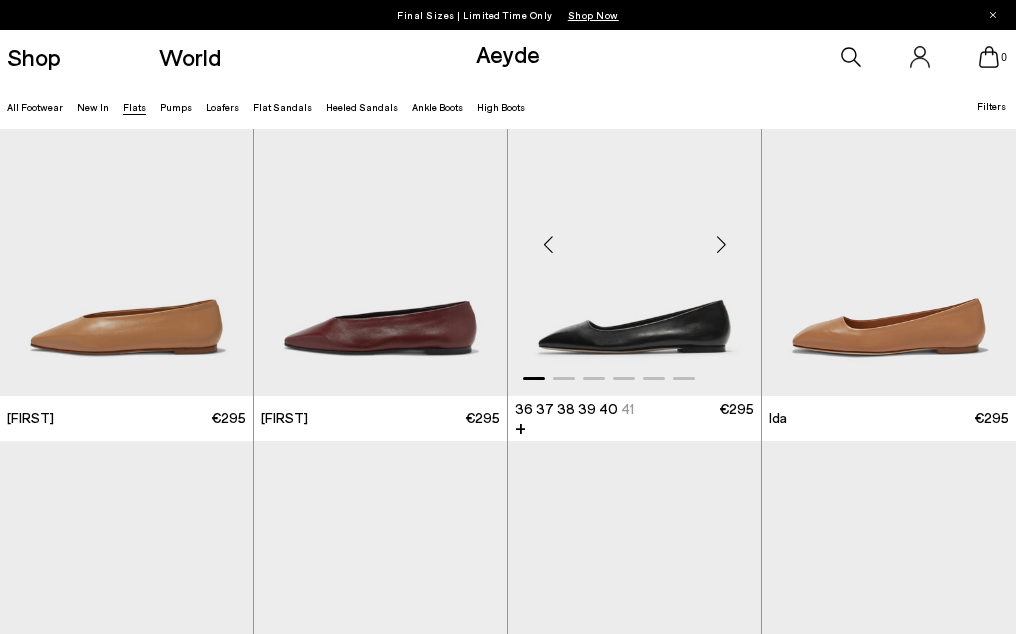 click at bounding box center [634, 236] 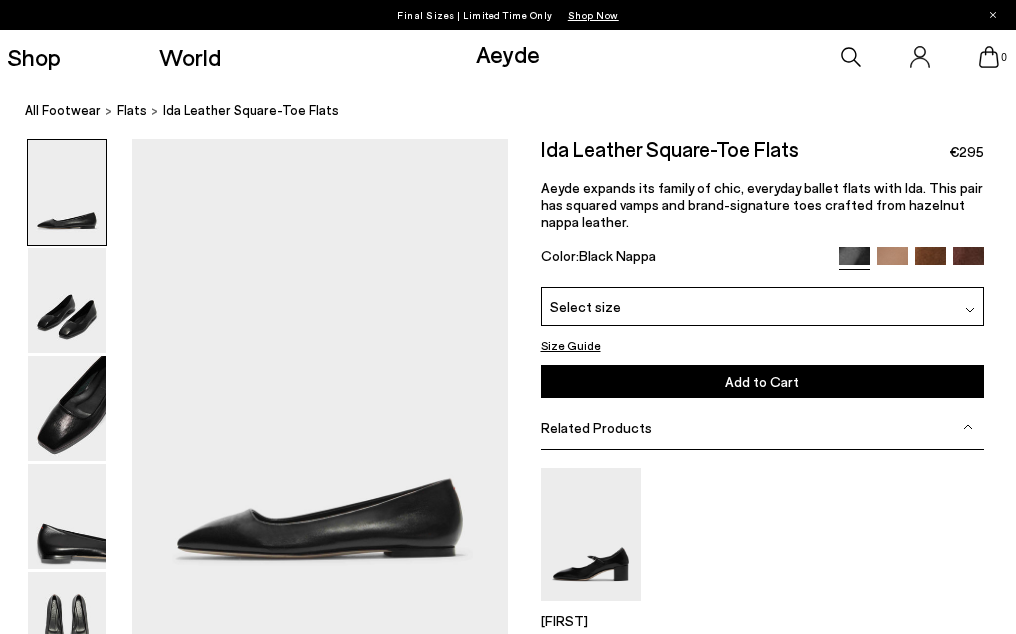 scroll, scrollTop: 0, scrollLeft: 0, axis: both 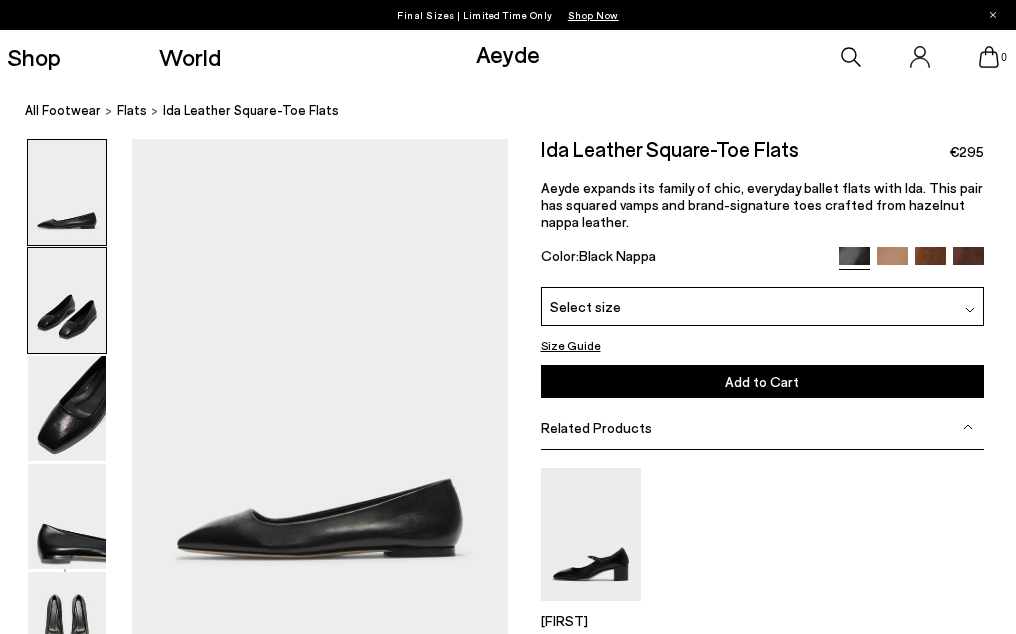 click at bounding box center (67, 300) 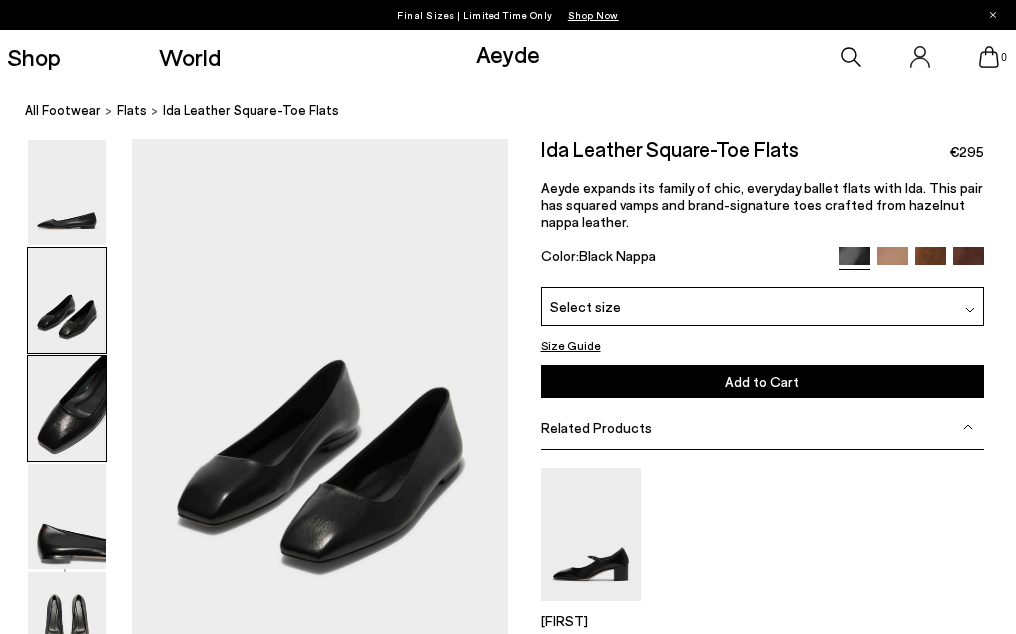 click at bounding box center [67, 408] 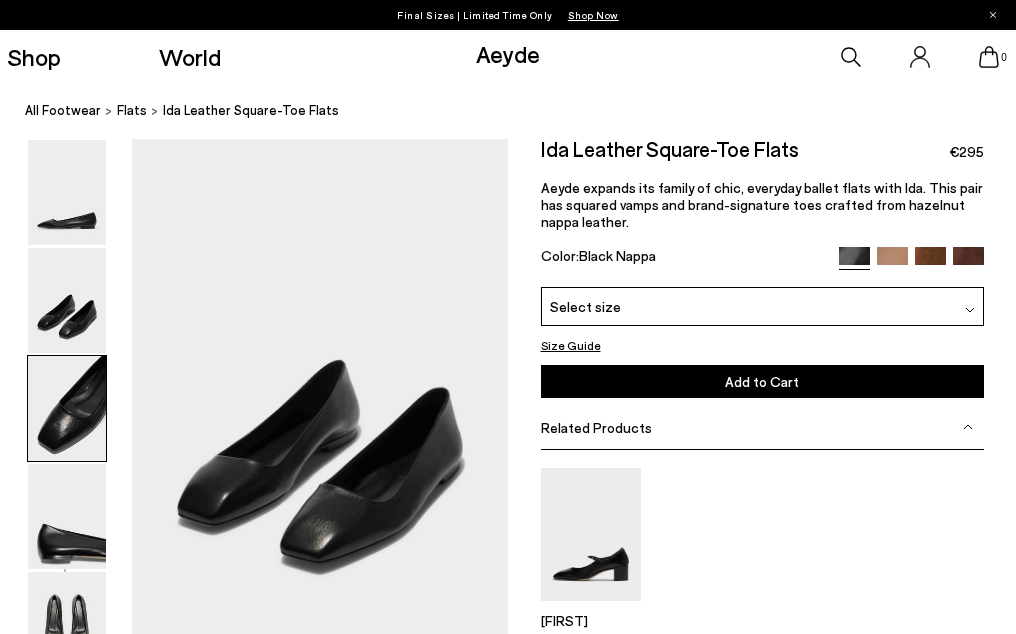 scroll, scrollTop: 1003, scrollLeft: 0, axis: vertical 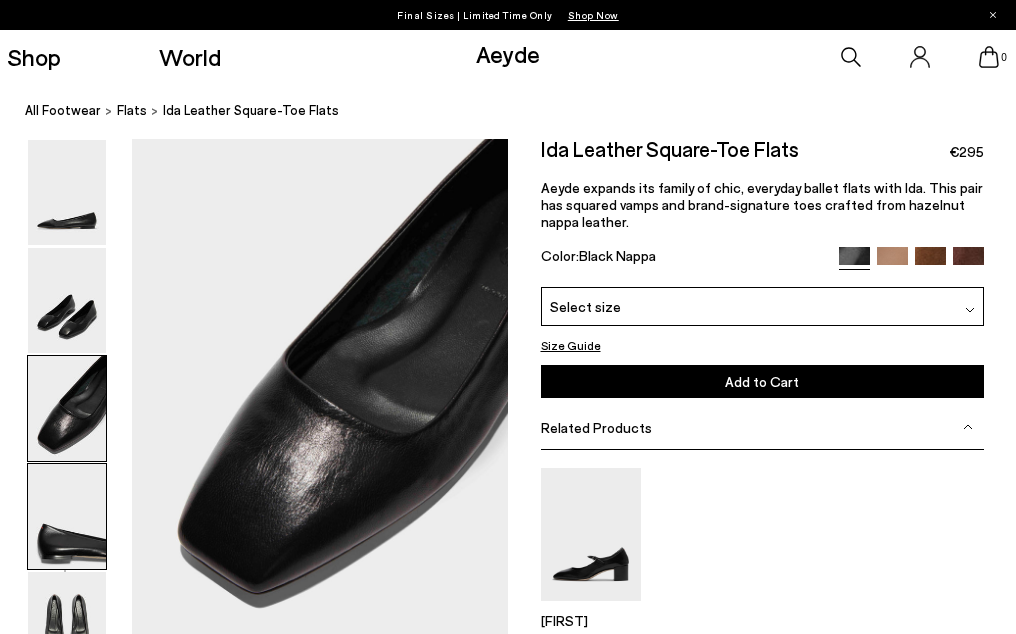 click at bounding box center (67, 516) 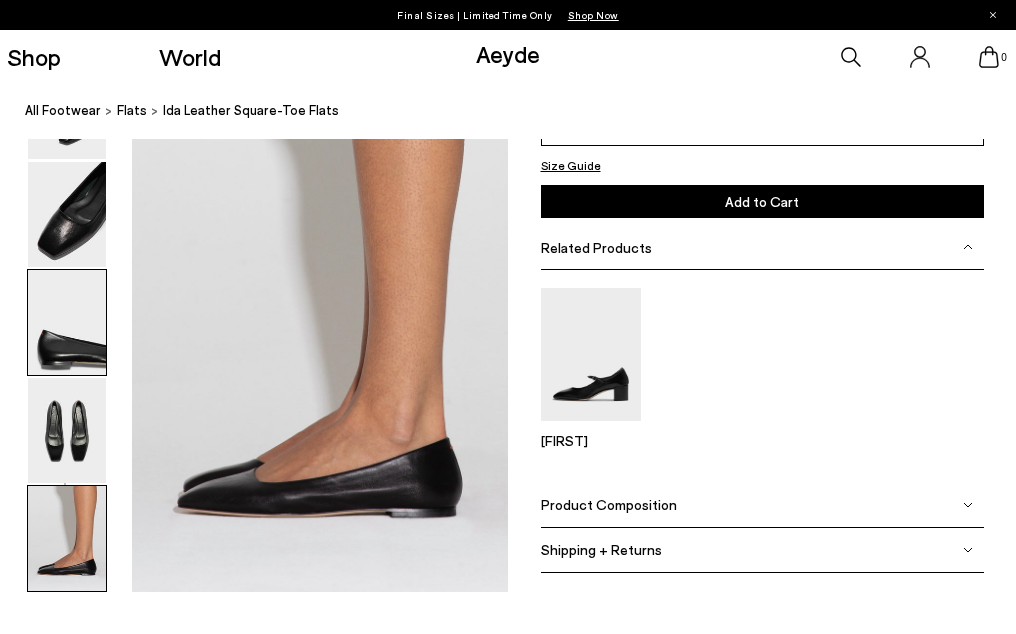 scroll, scrollTop: 2566, scrollLeft: 0, axis: vertical 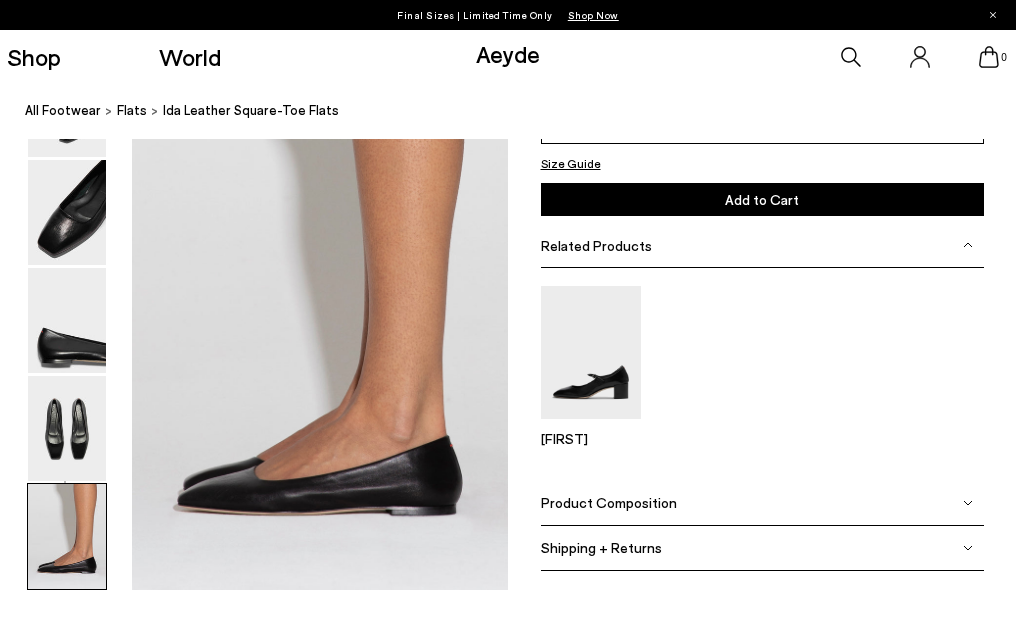 click at bounding box center [67, 536] 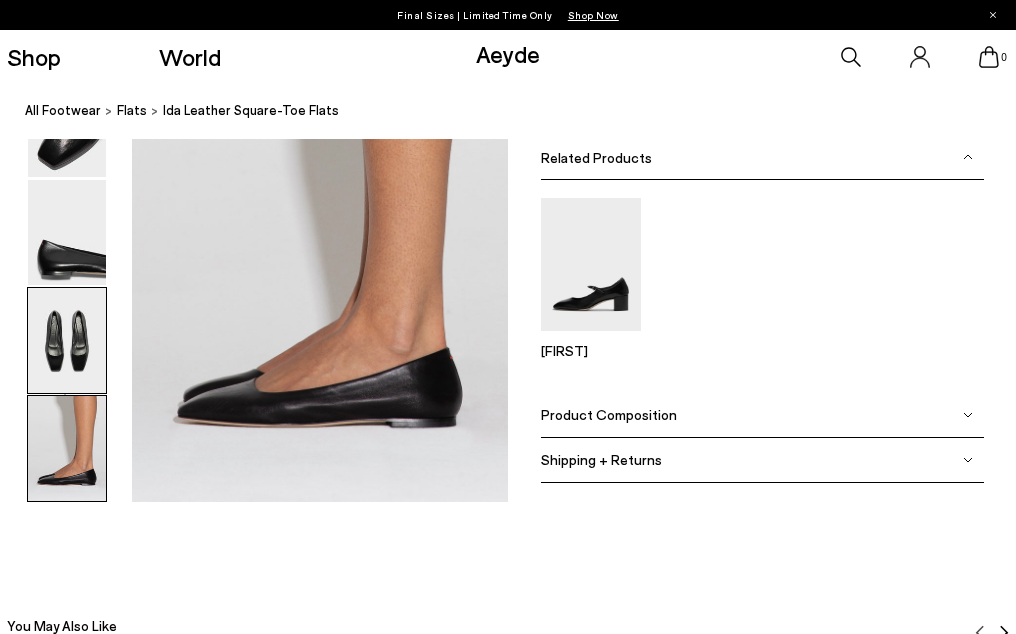 click at bounding box center [67, 340] 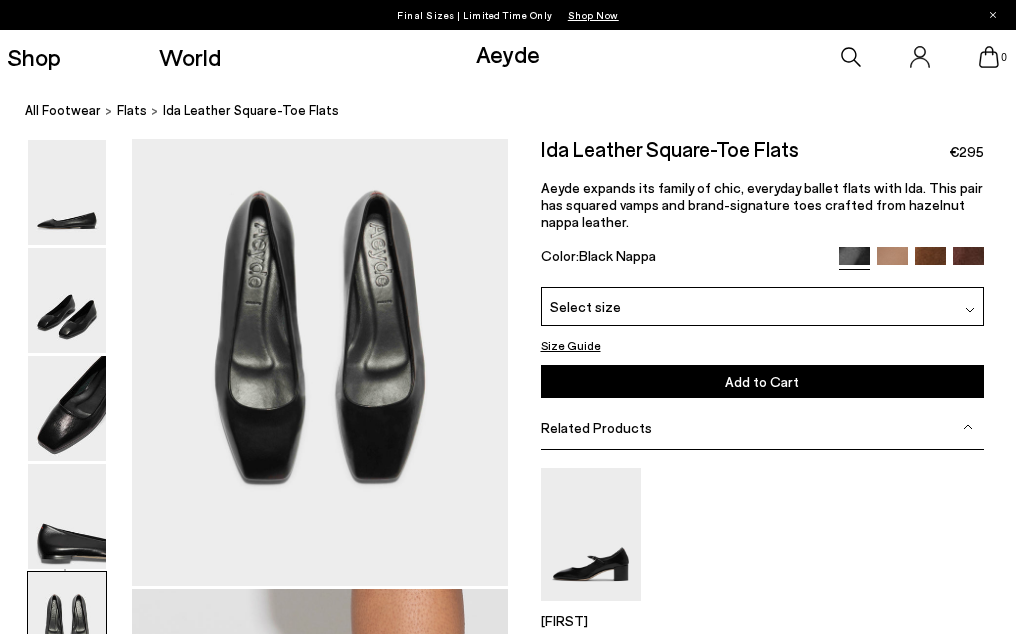 scroll, scrollTop: 2012, scrollLeft: 0, axis: vertical 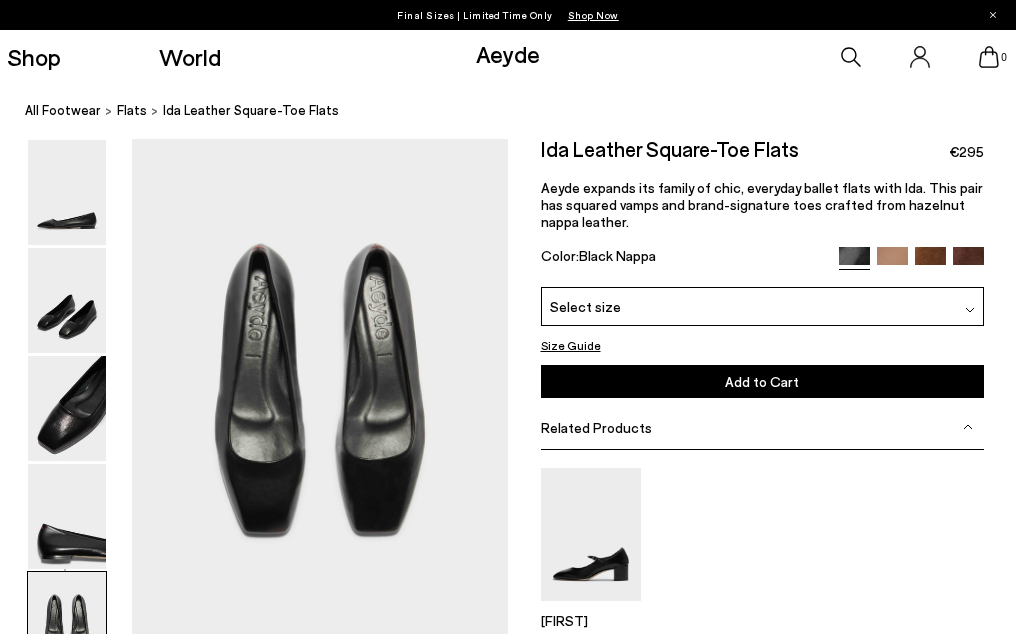 click at bounding box center (970, 310) 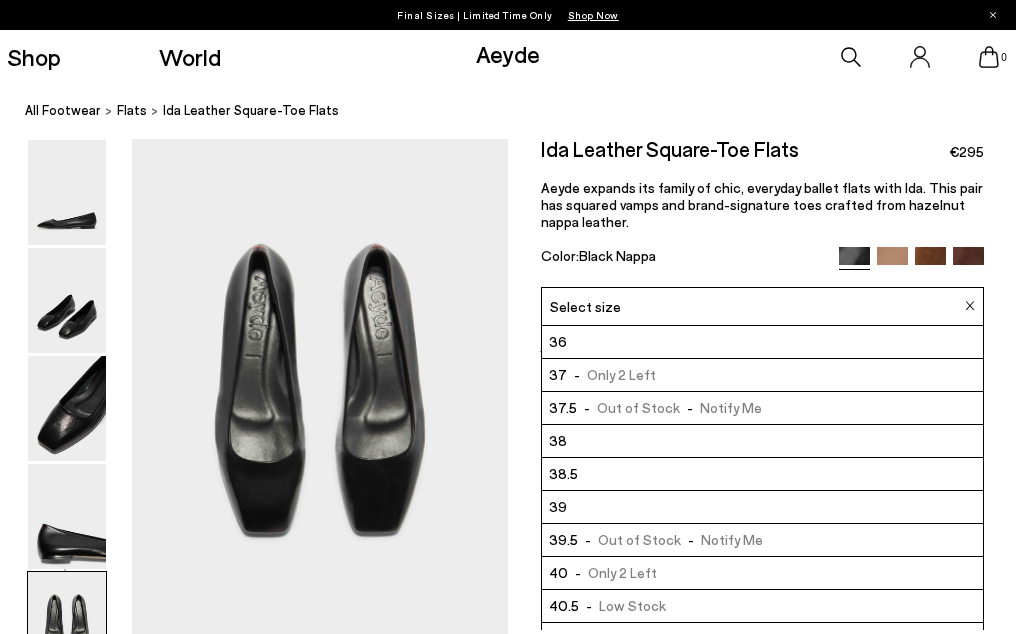 click on "38.5" at bounding box center (762, 473) 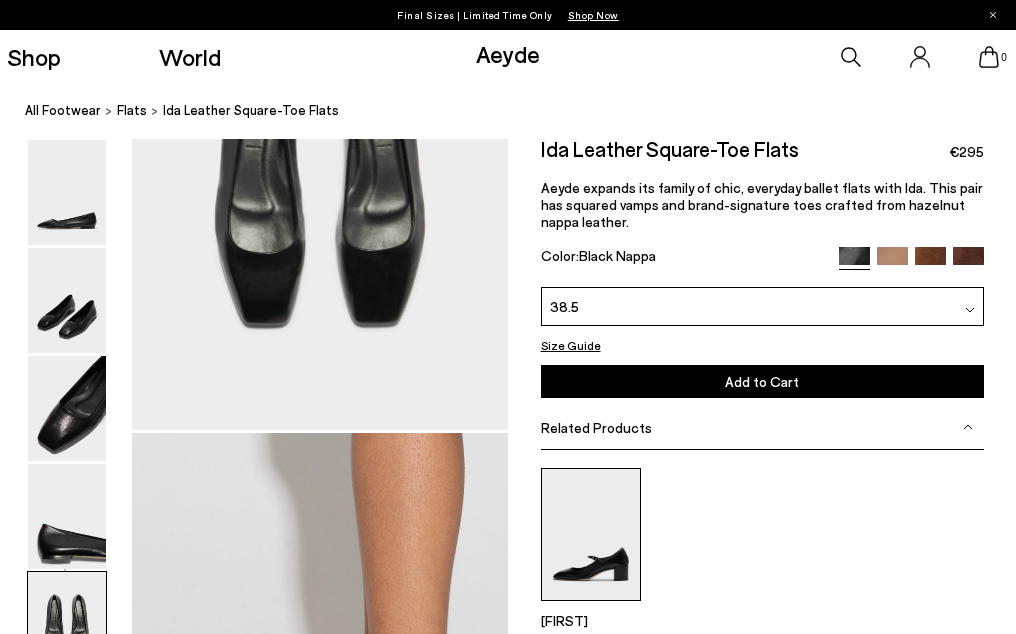 scroll, scrollTop: 2223, scrollLeft: 0, axis: vertical 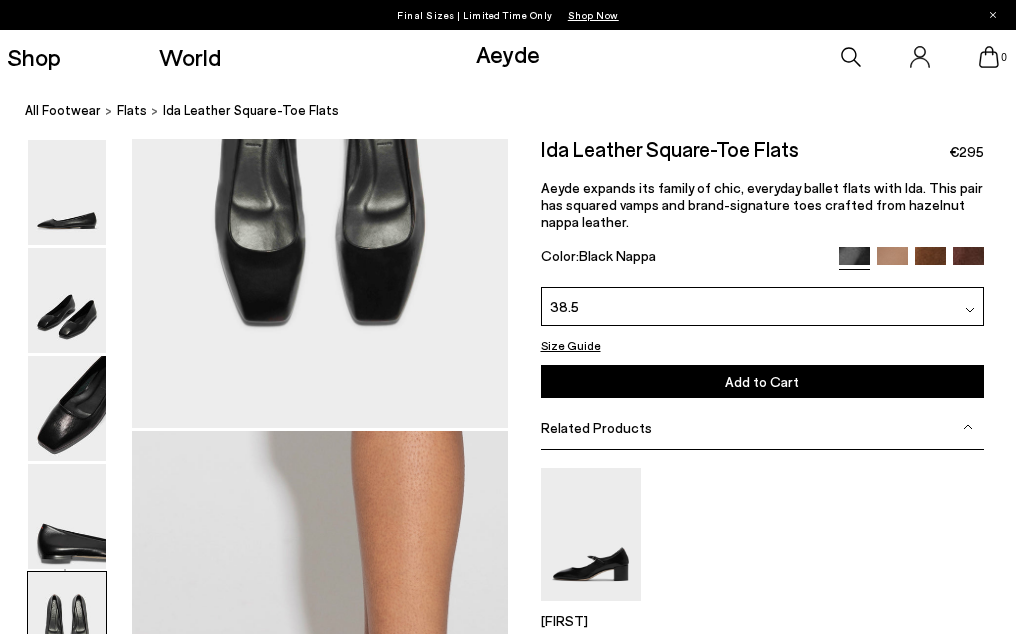 click on "Size Guide" at bounding box center (571, 345) 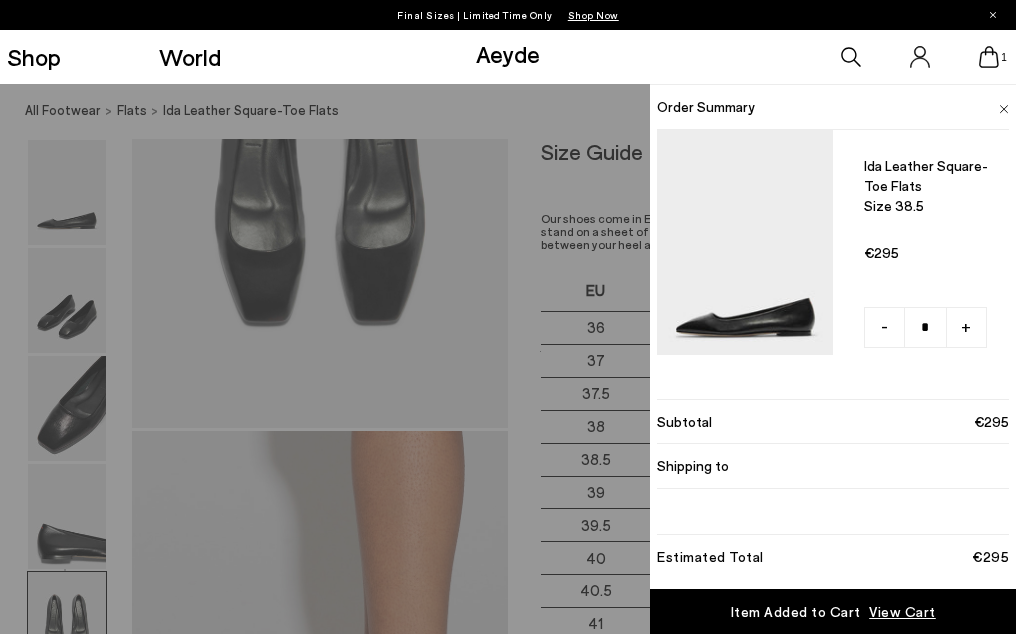 click on "Quick Add
Color
Size
View Details
Order Summary
Ida leather square-toe flats
Size
38.5
- +" at bounding box center [508, 359] 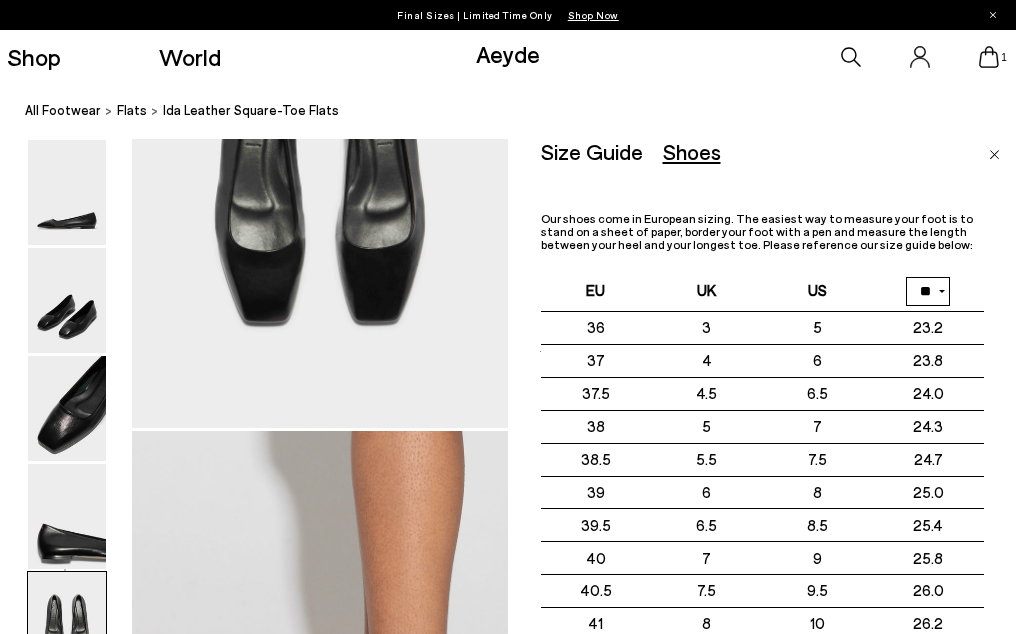 click at bounding box center (994, 155) 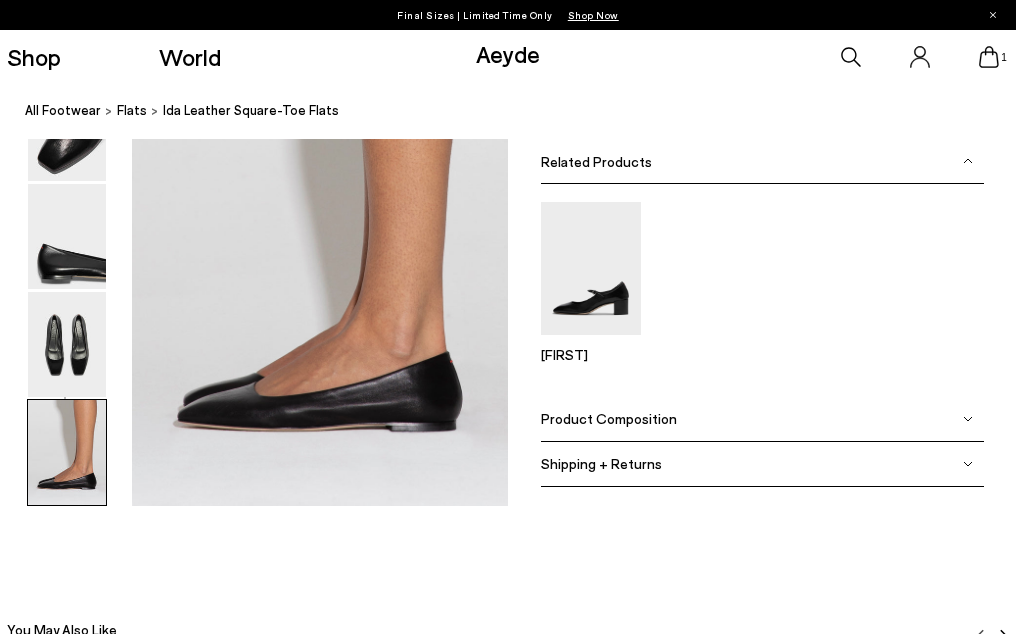 scroll, scrollTop: 2652, scrollLeft: 0, axis: vertical 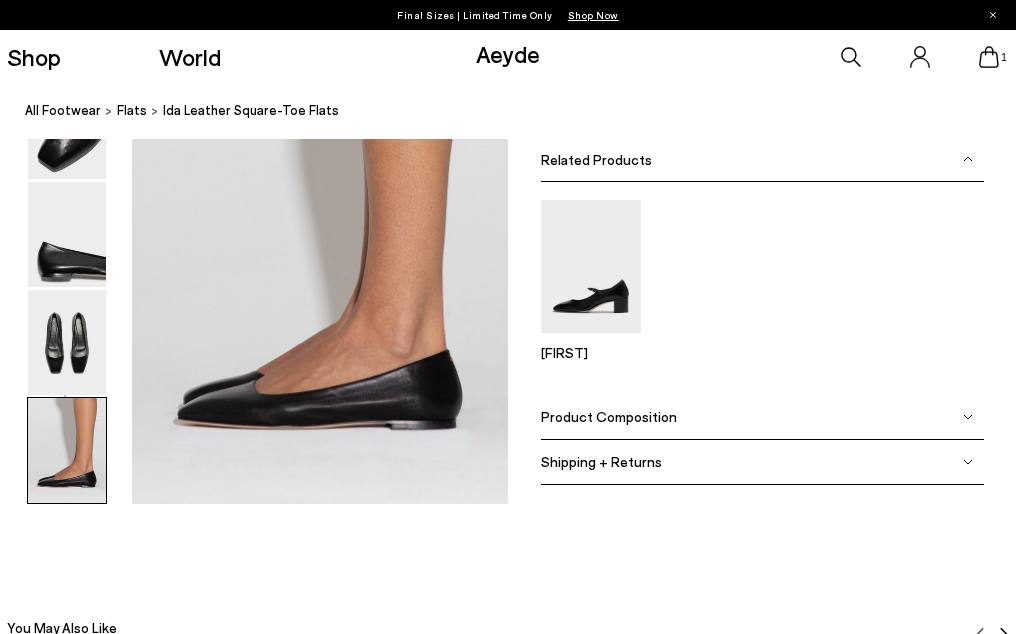click on "Shipping + Returns" at bounding box center (762, 462) 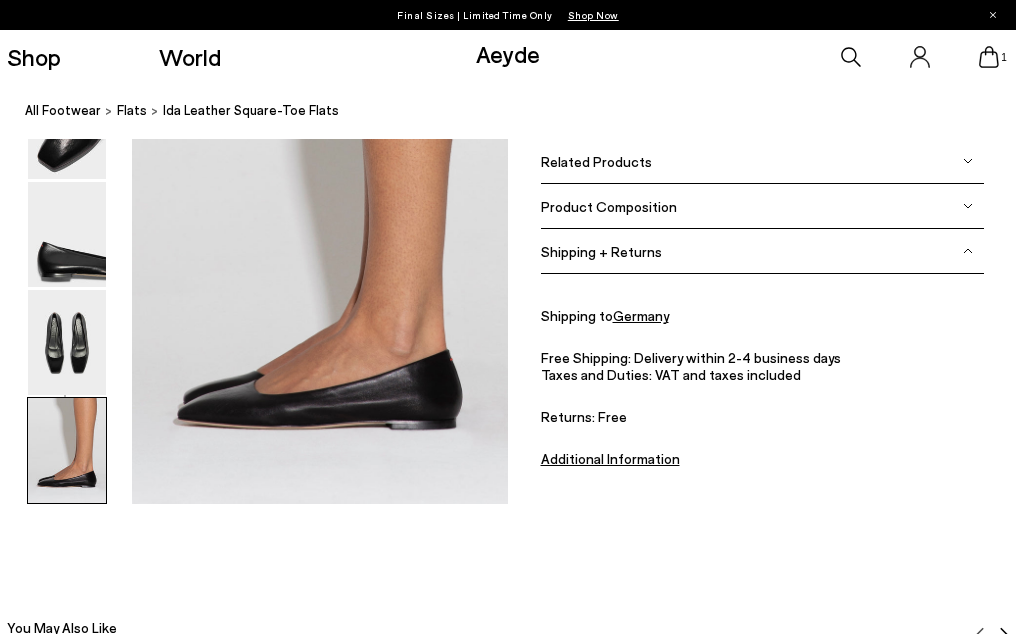 click on "Additional Information" at bounding box center (610, 458) 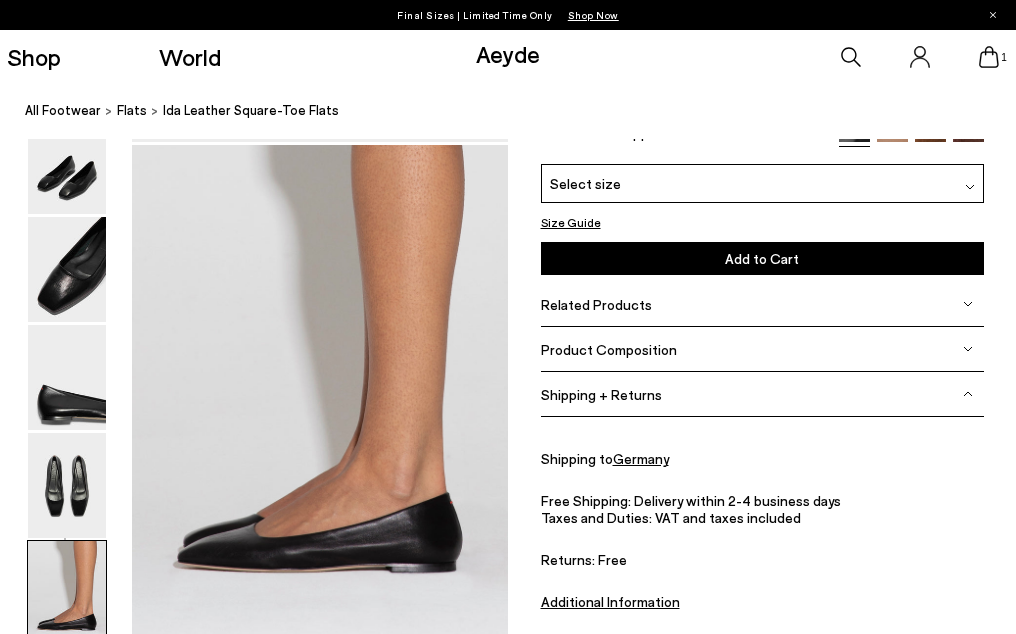 scroll, scrollTop: 2514, scrollLeft: 0, axis: vertical 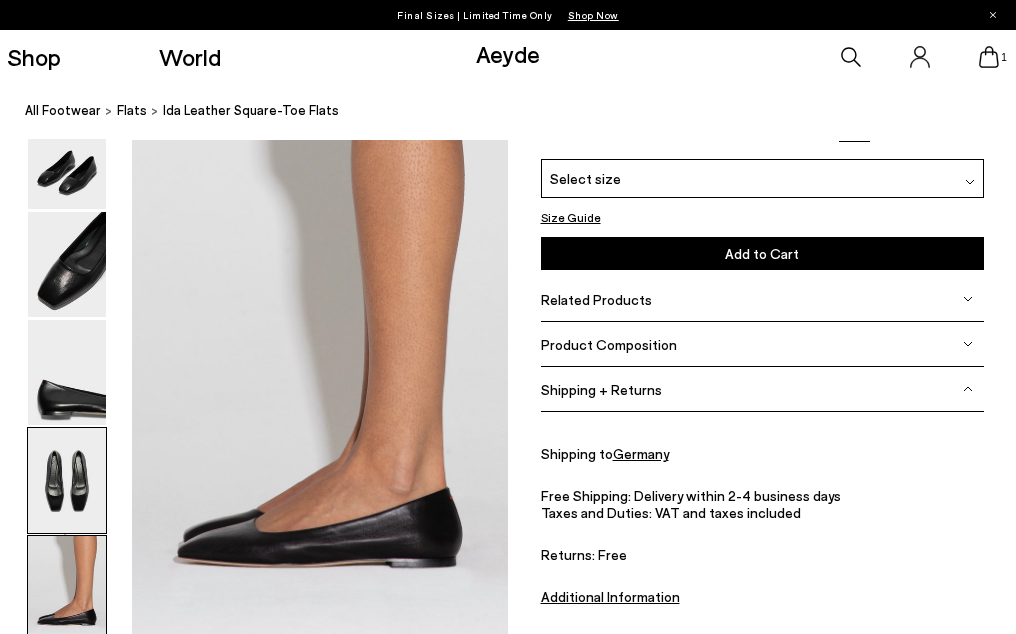 click at bounding box center [67, 480] 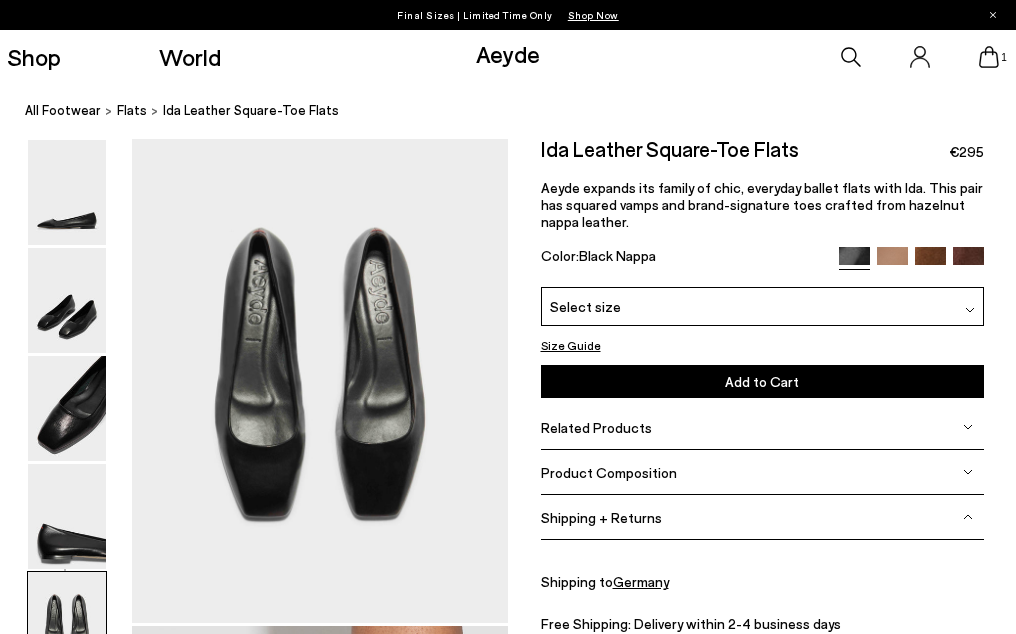 scroll, scrollTop: 2012, scrollLeft: 0, axis: vertical 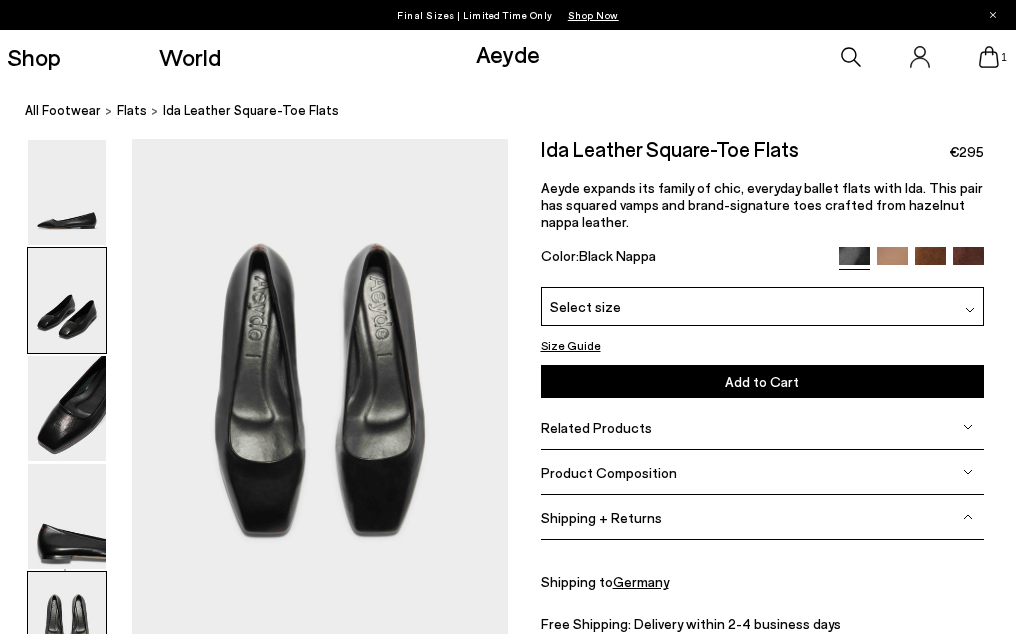 click at bounding box center (67, 300) 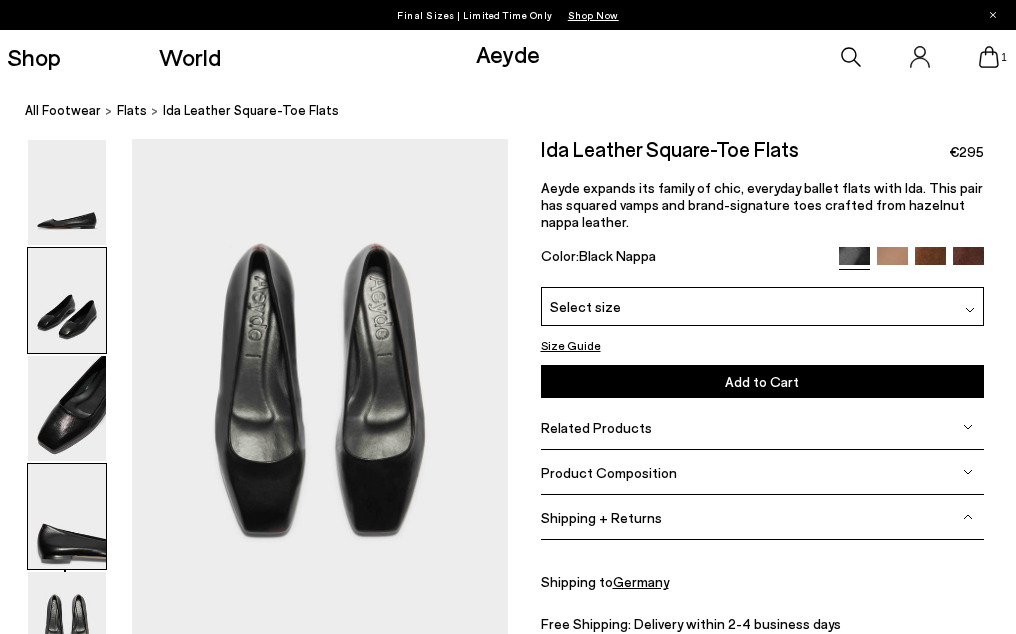scroll, scrollTop: 499, scrollLeft: 0, axis: vertical 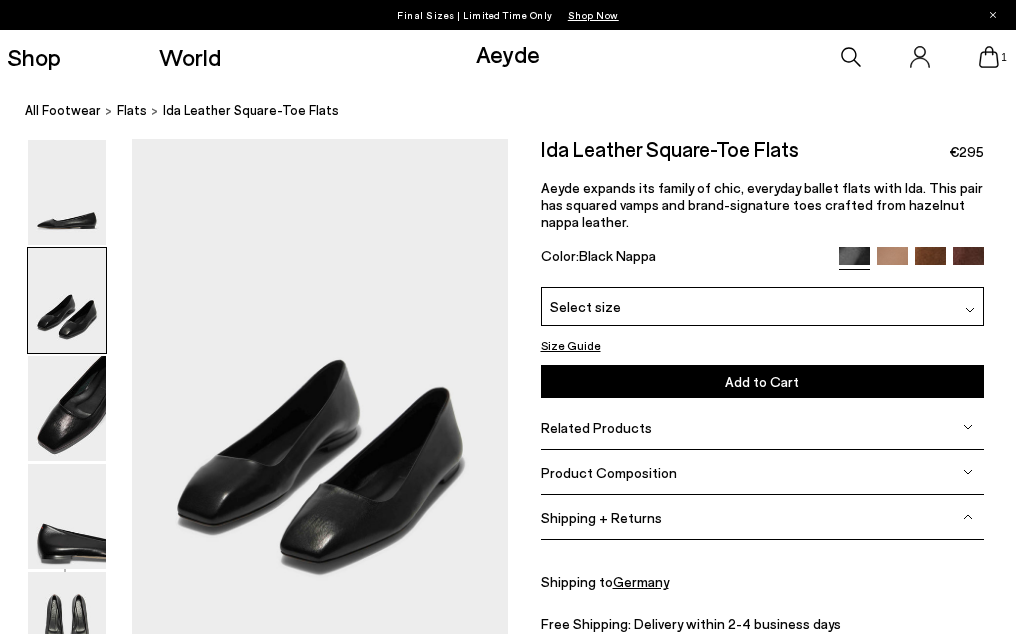 click at bounding box center (970, 305) 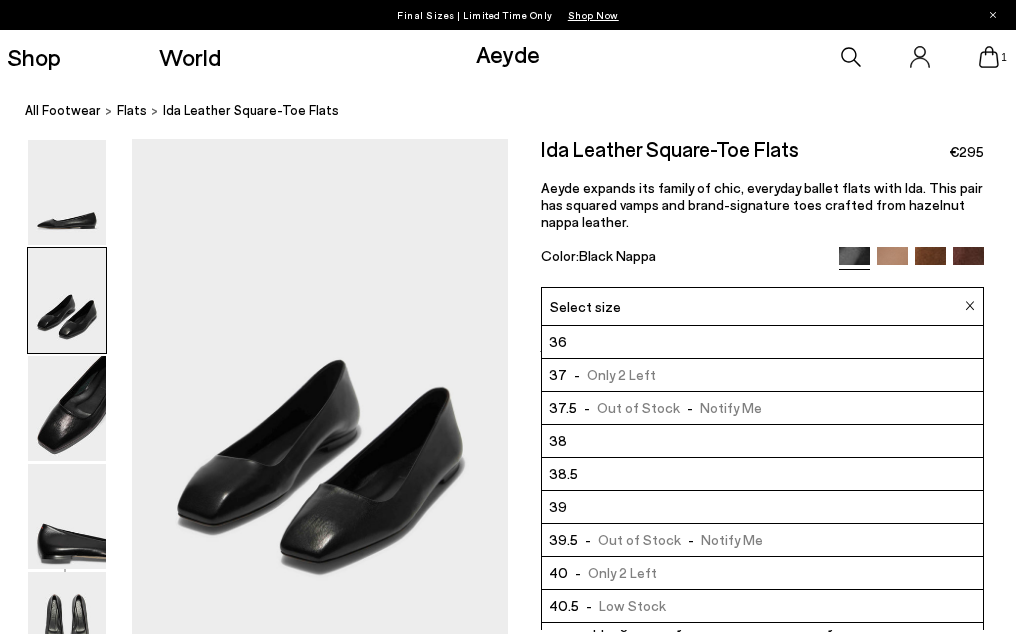 click on "38.5" at bounding box center (762, 473) 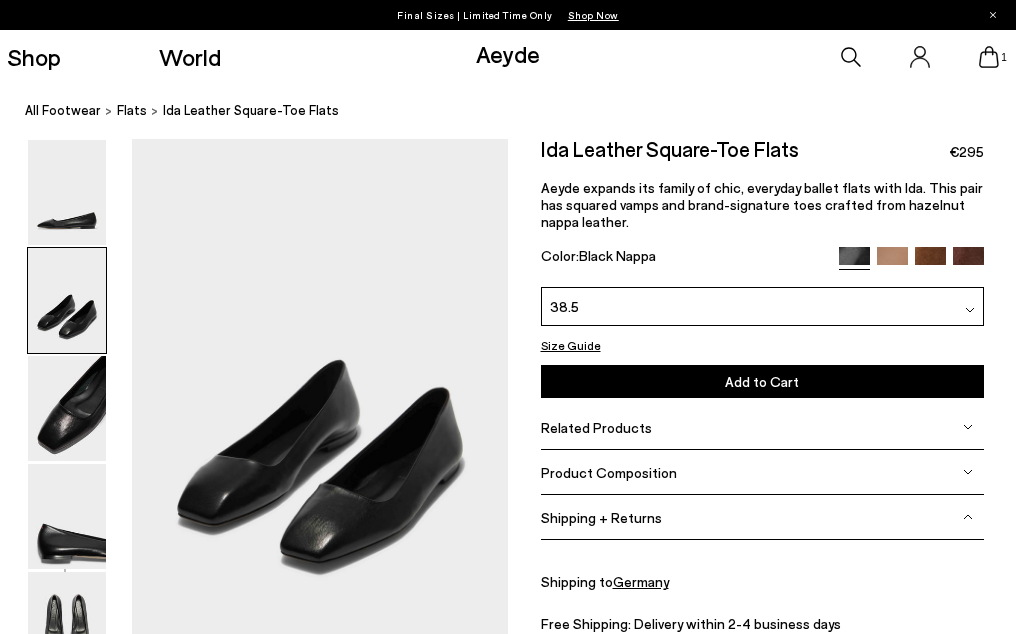 click on "Add to Cart" at bounding box center [762, 381] 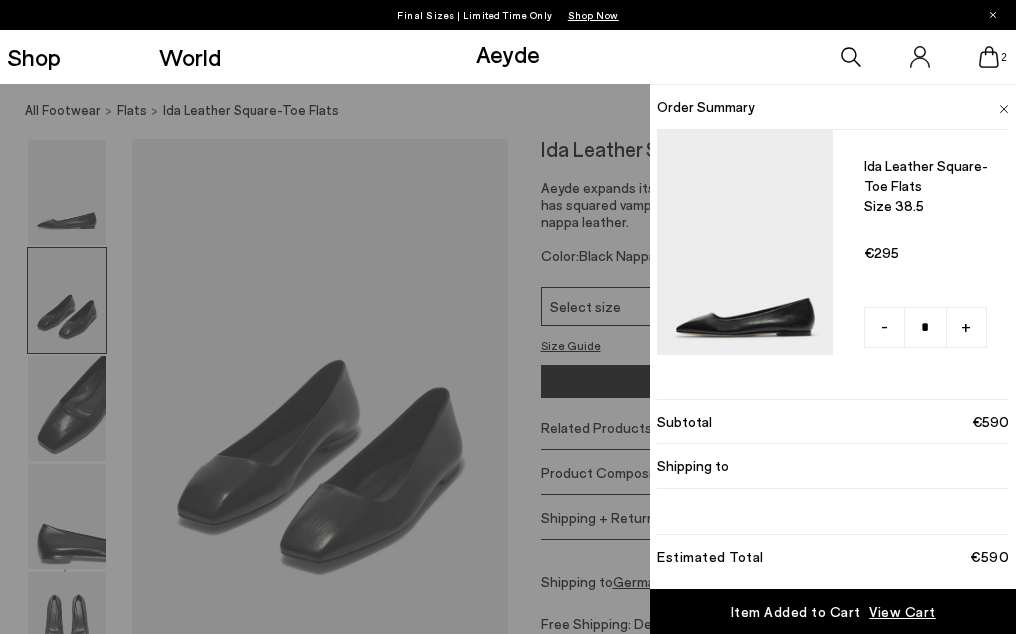 click on "-" at bounding box center [884, 327] 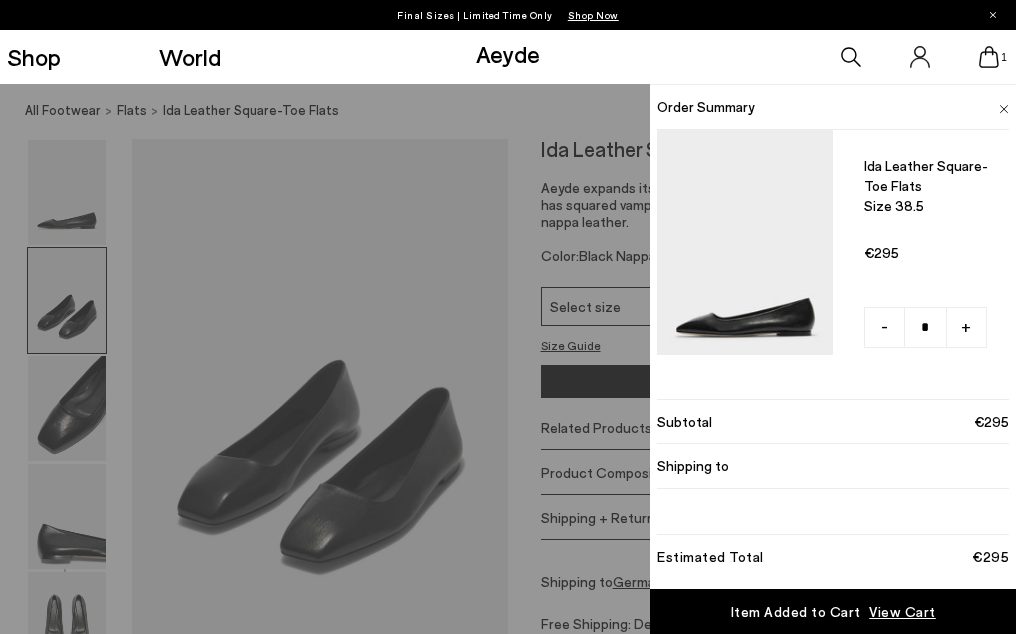 click on "View Cart" at bounding box center (902, 612) 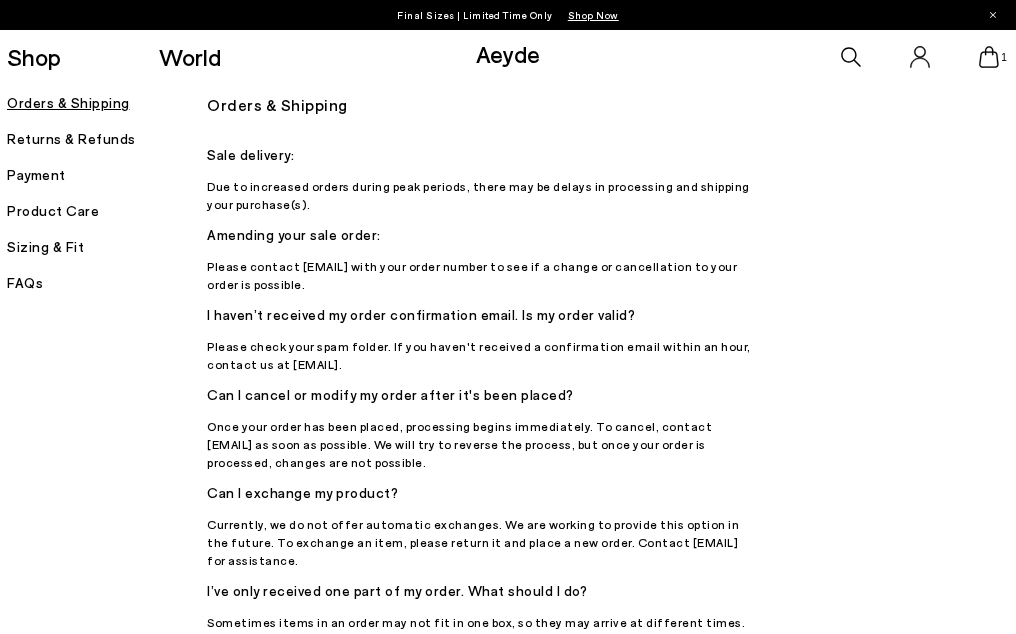 scroll, scrollTop: 0, scrollLeft: 0, axis: both 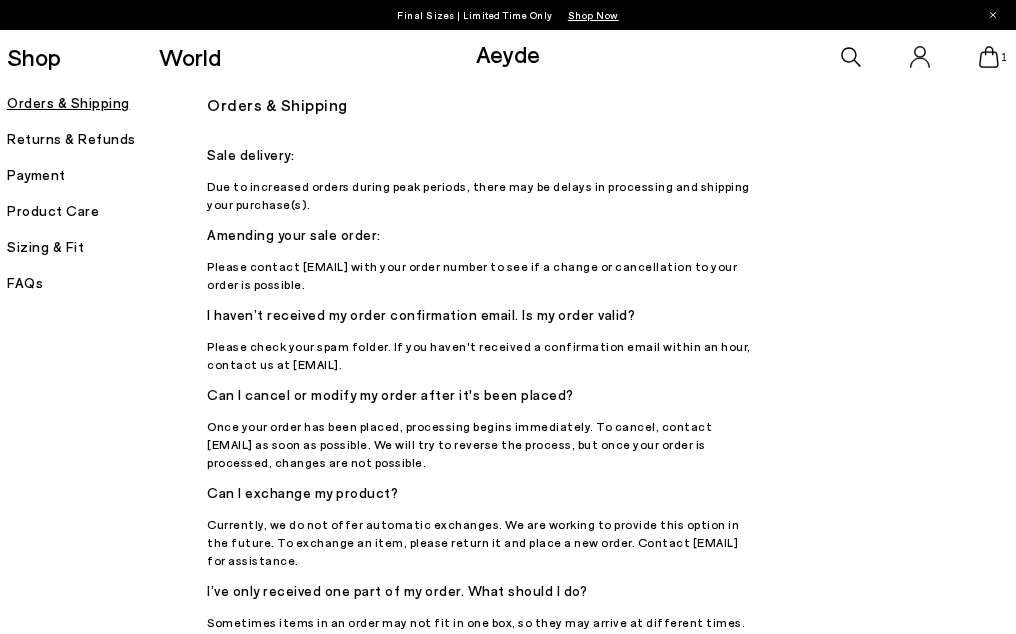 click on "Product Care" at bounding box center (107, 211) 